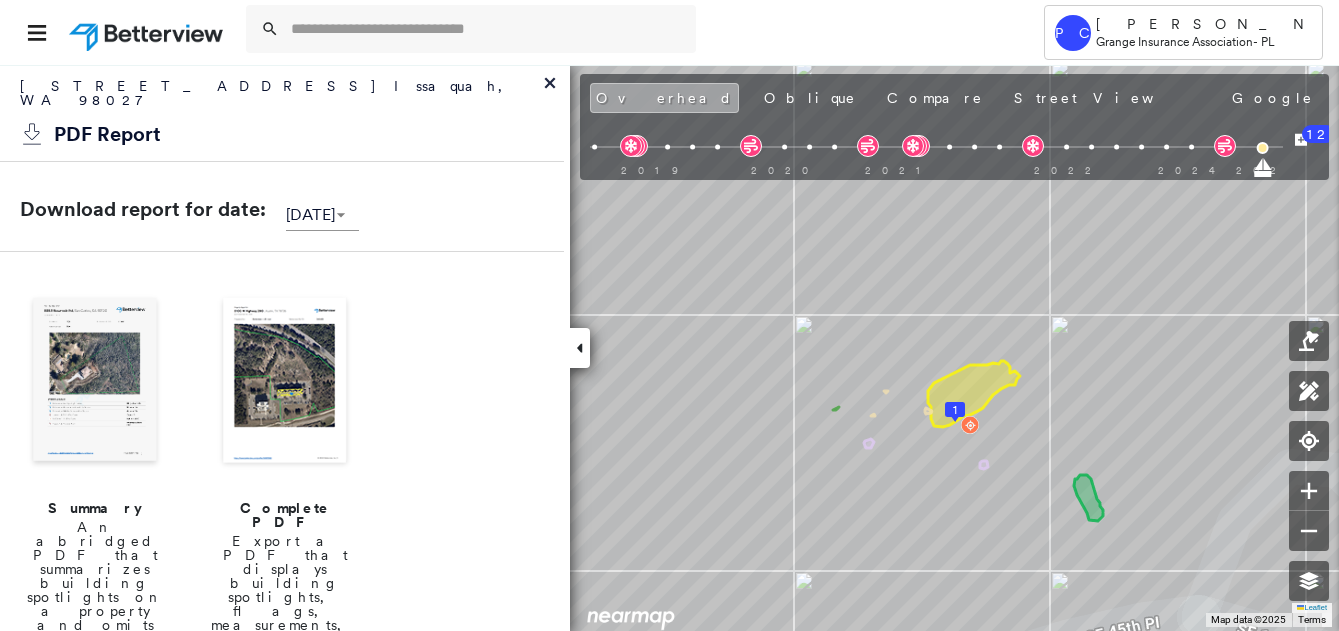 scroll, scrollTop: 0, scrollLeft: 0, axis: both 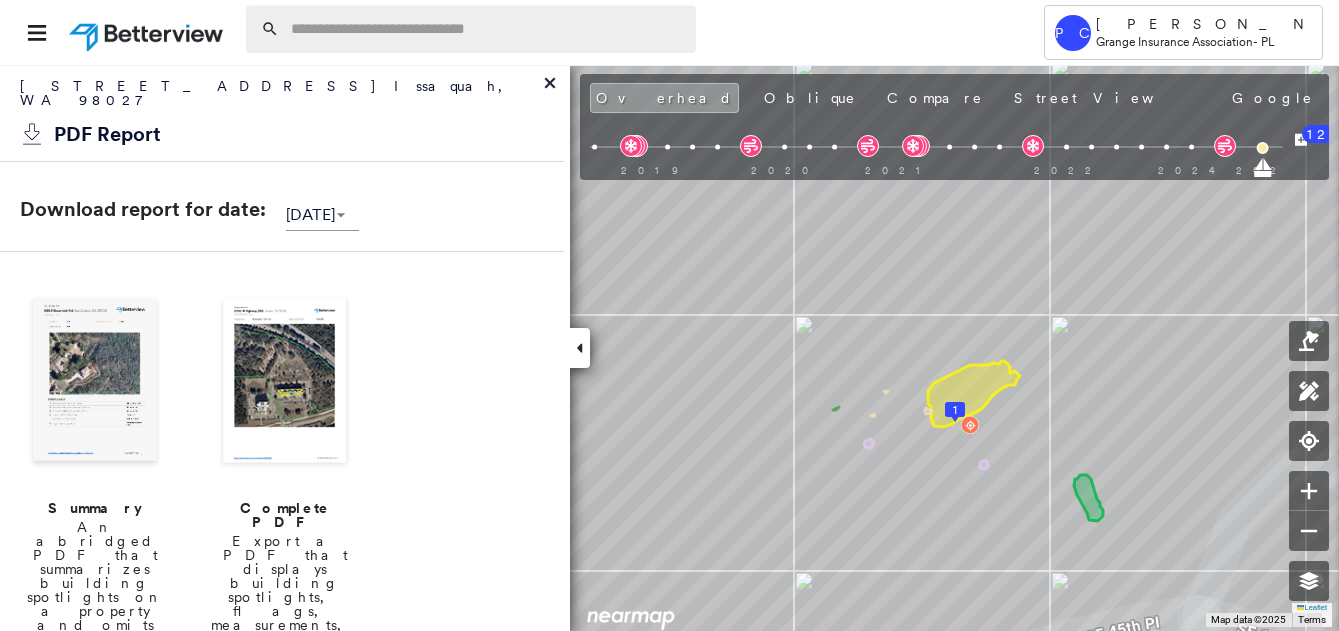 click at bounding box center [487, 29] 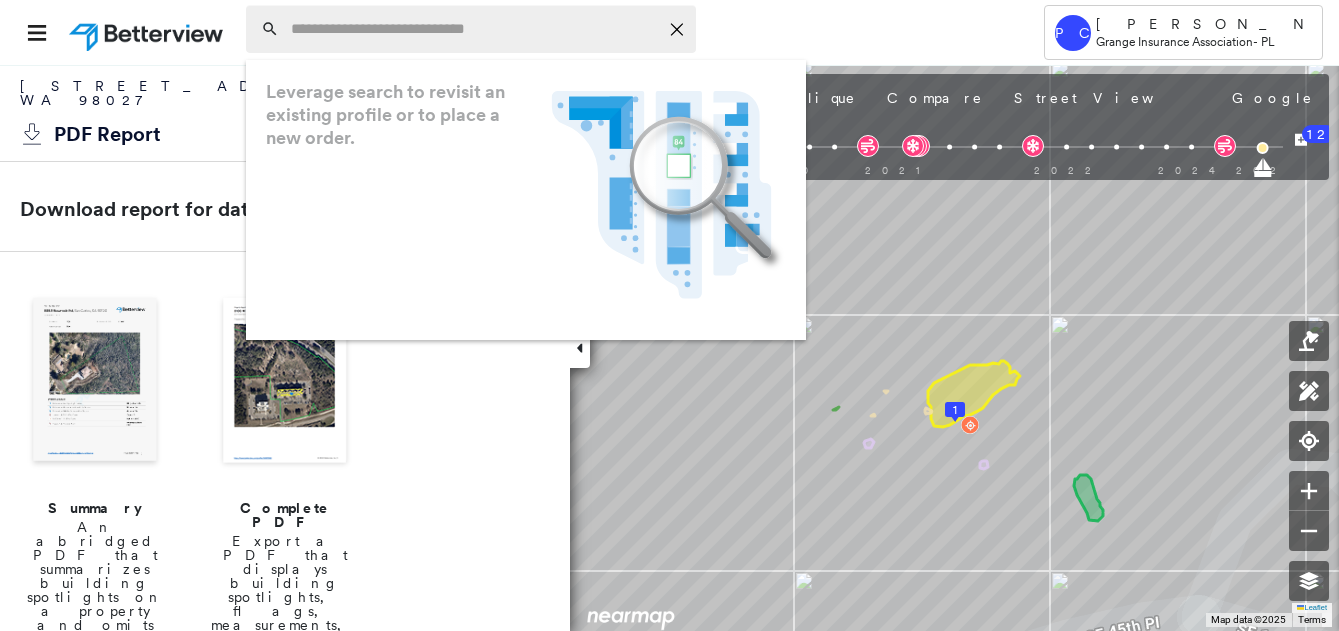 paste on "**********" 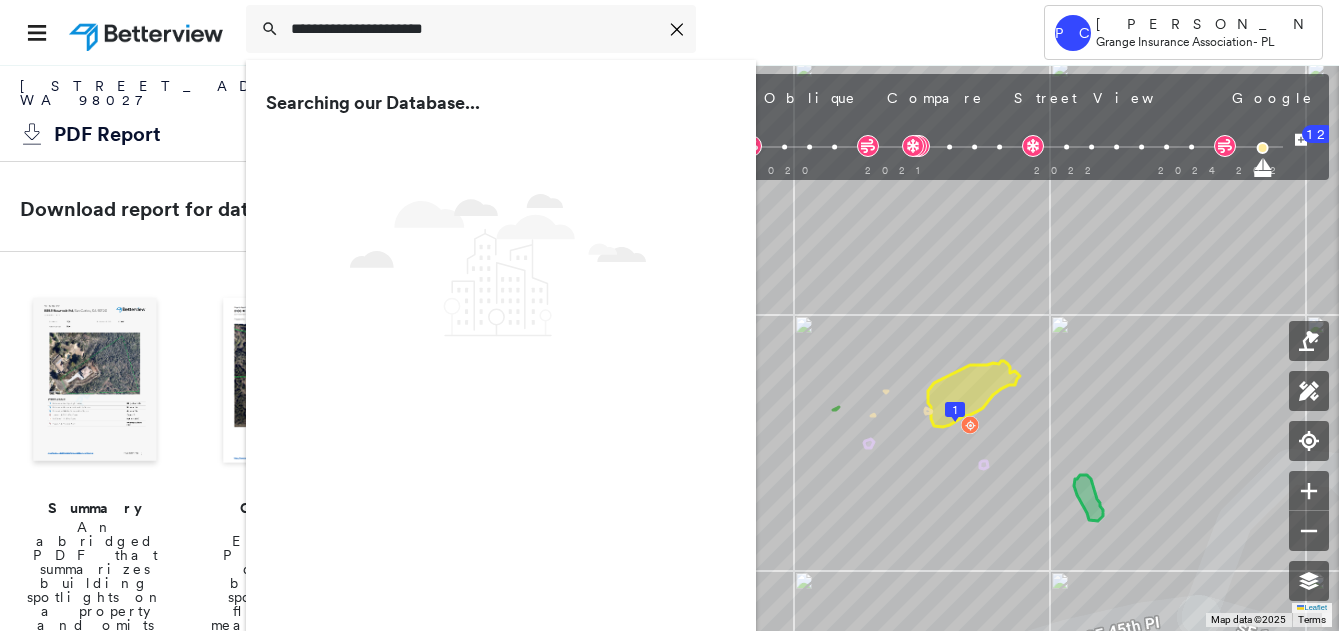 type on "**********" 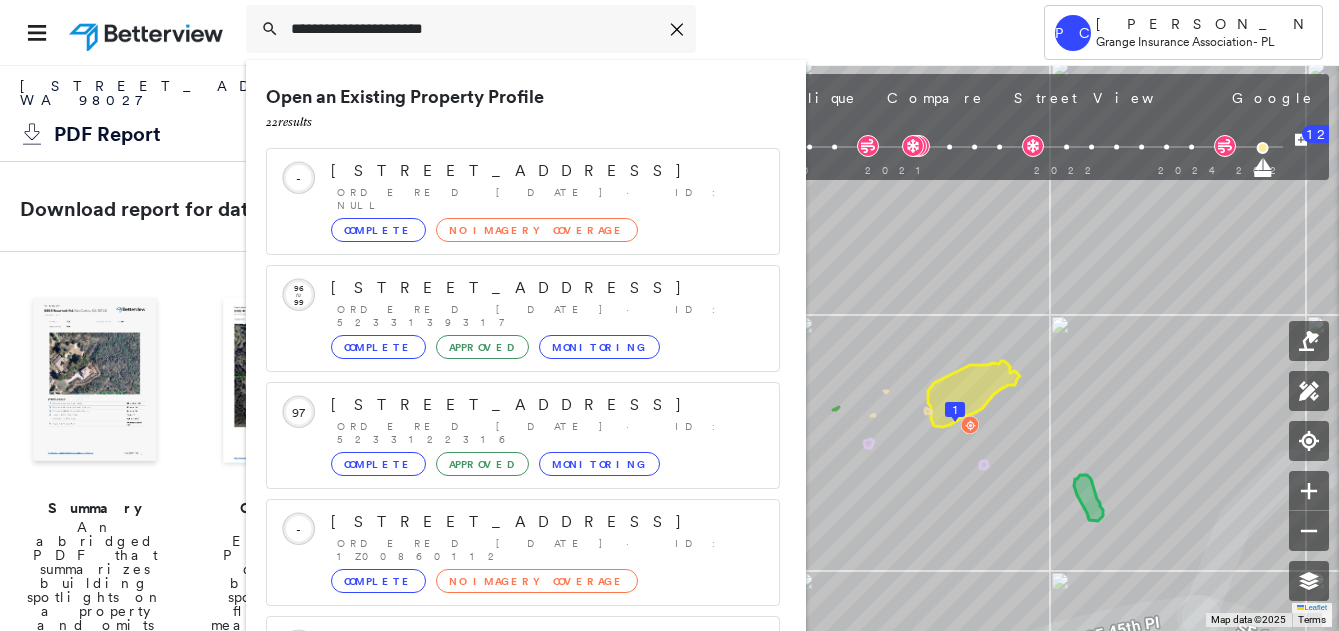scroll, scrollTop: 212, scrollLeft: 0, axis: vertical 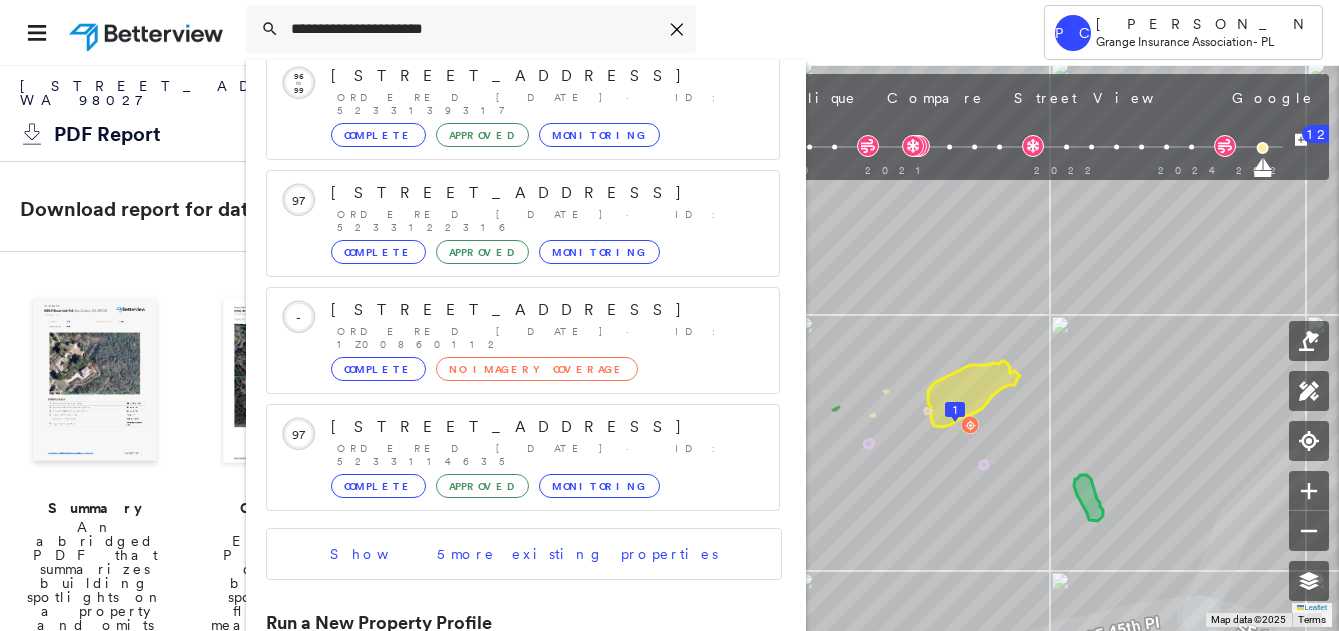 click on "[STREET_ADDRESS]" at bounding box center [501, 692] 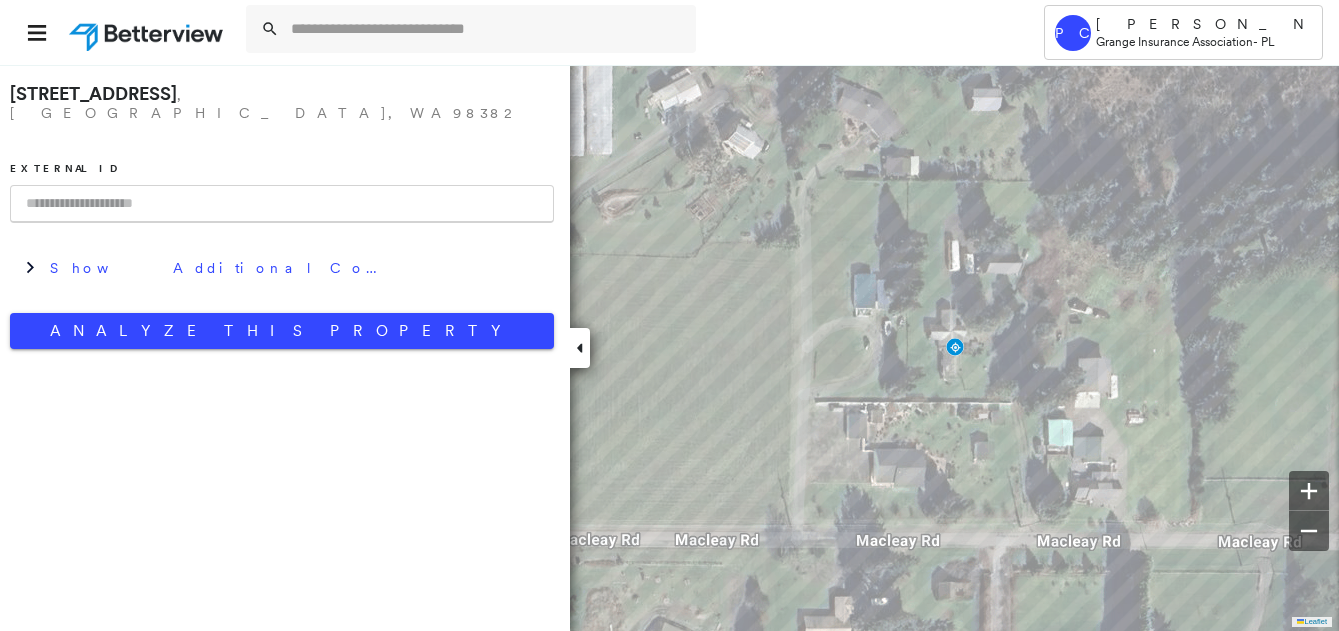 click at bounding box center (282, 204) 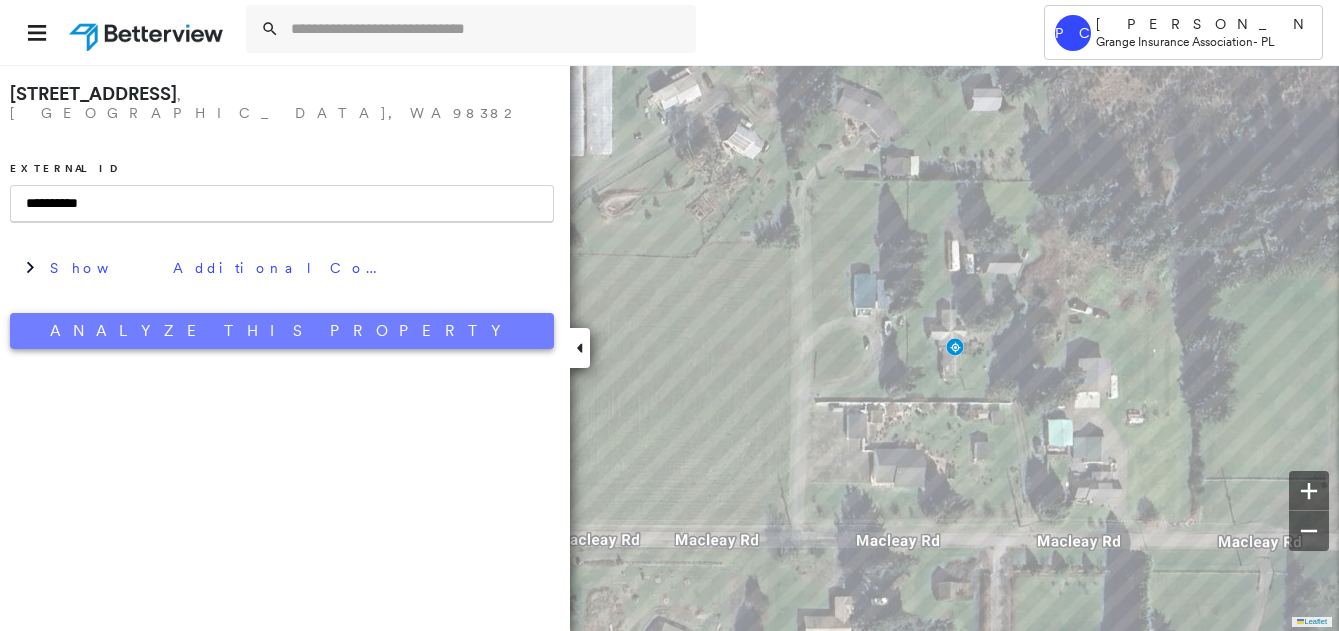 type on "**********" 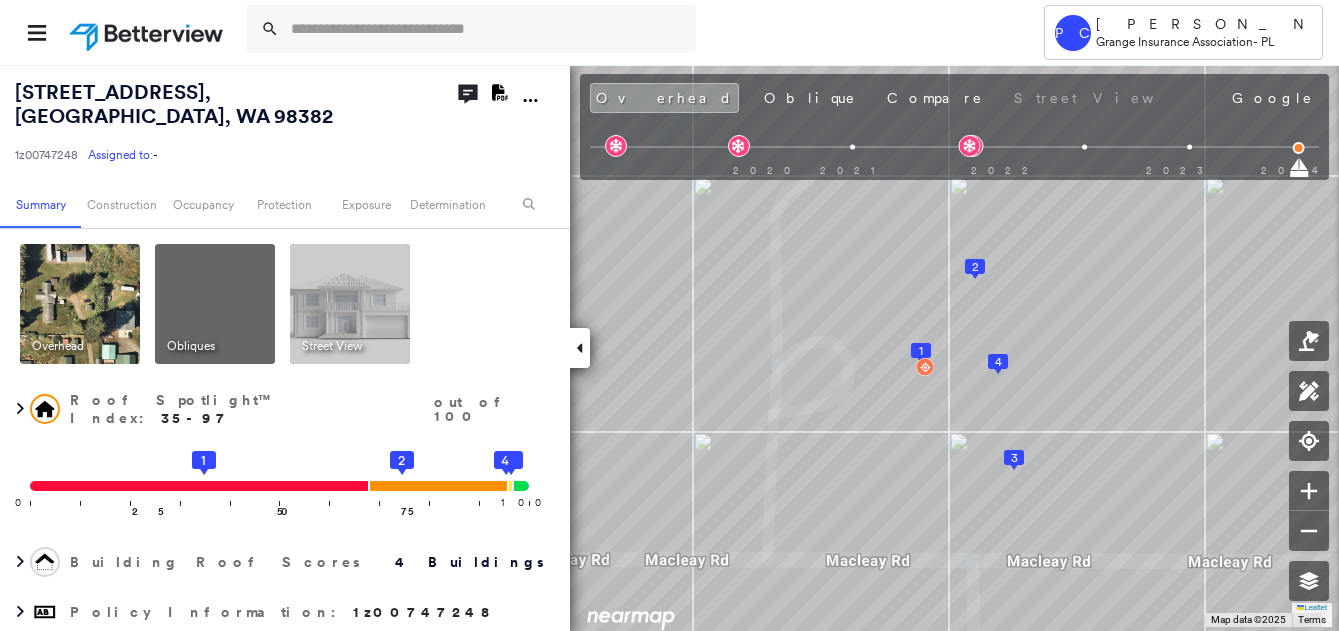 click 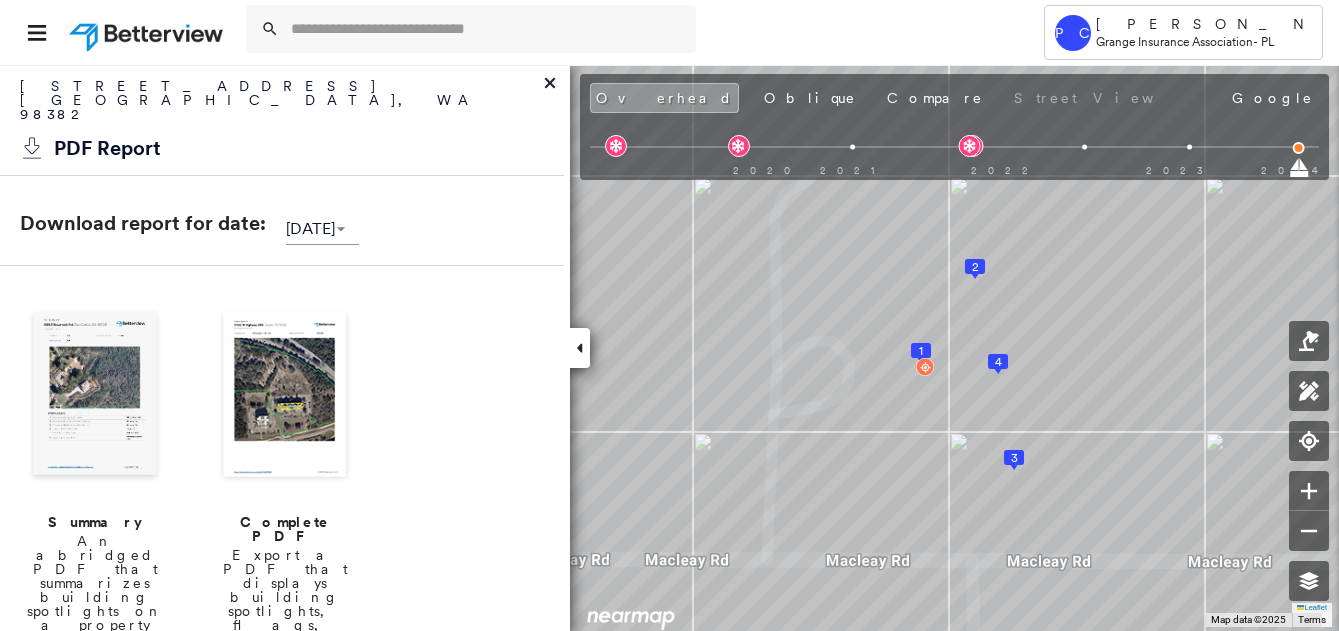 click at bounding box center [95, 396] 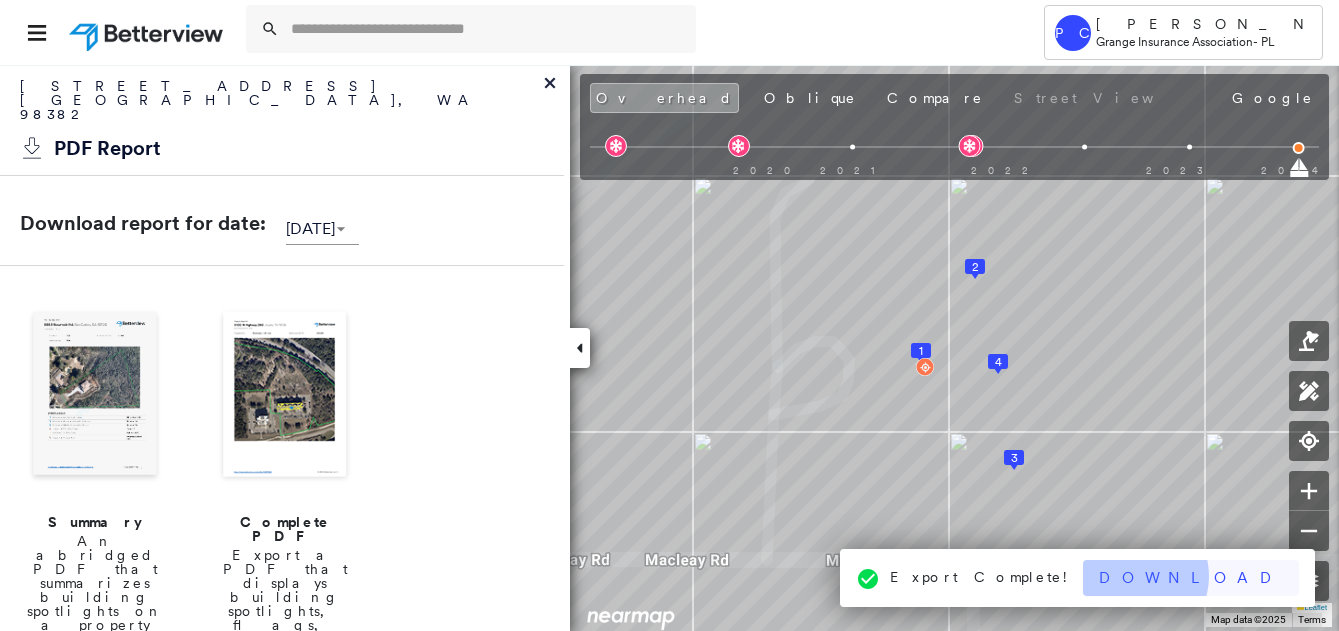 click on "Download" at bounding box center [1191, 578] 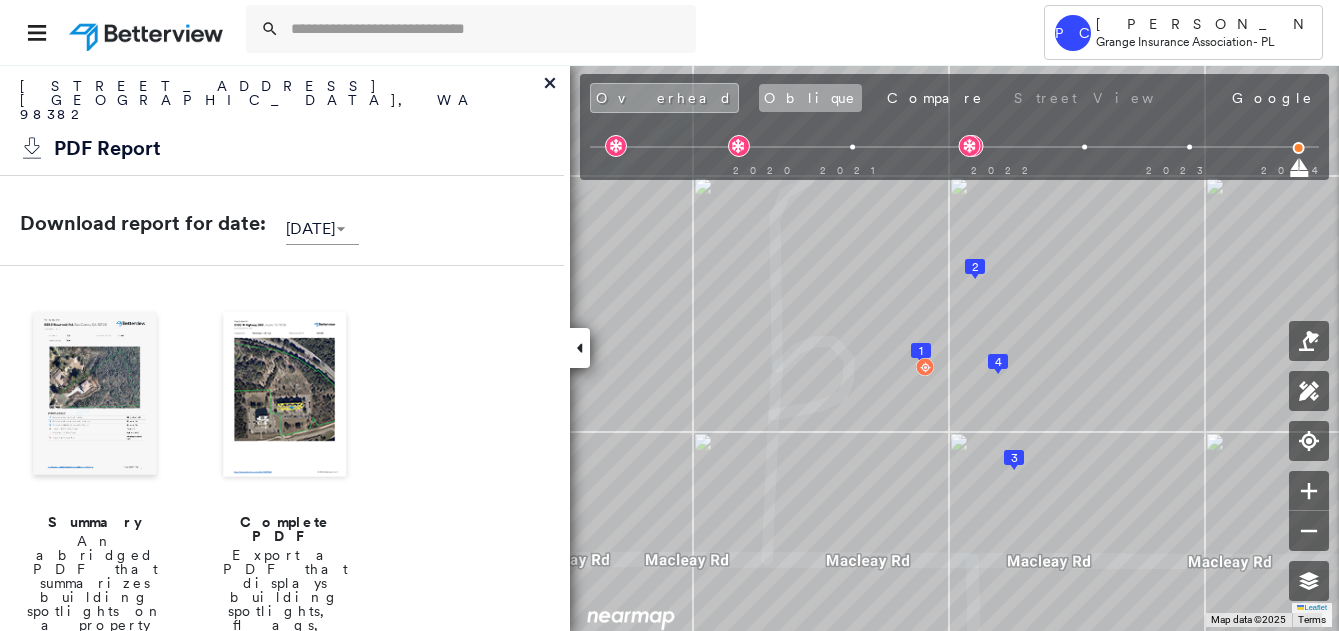 click on "Oblique" at bounding box center (810, 98) 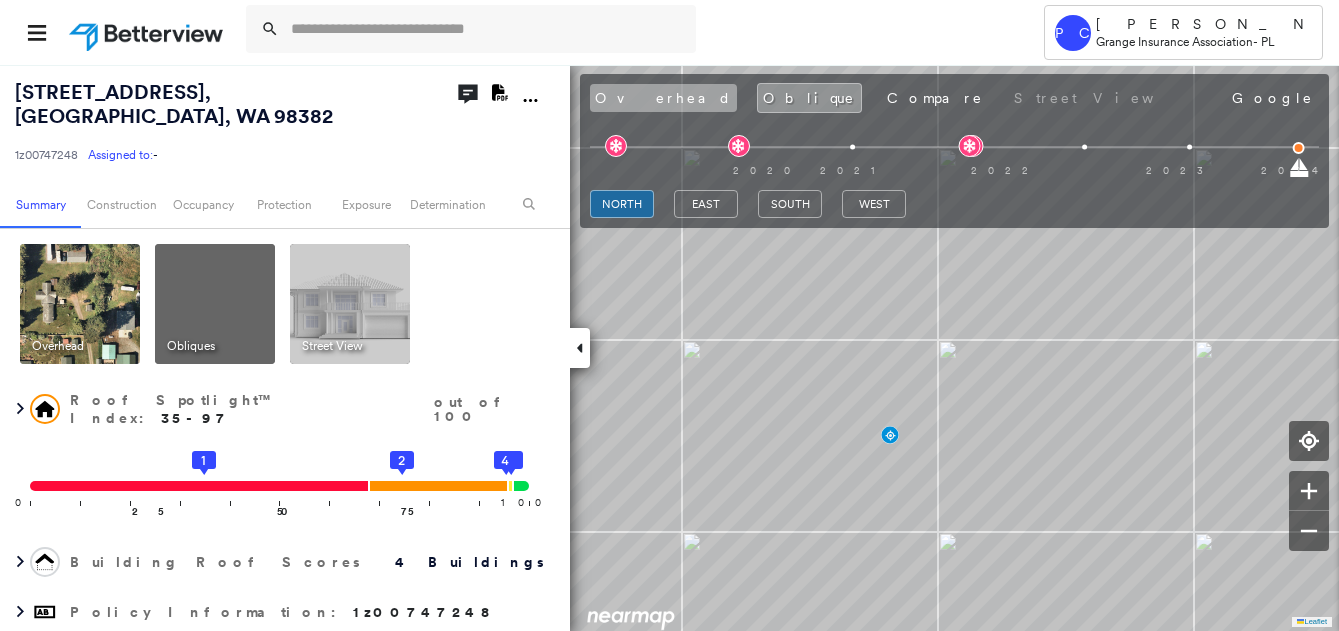 click on "Overhead" at bounding box center (663, 98) 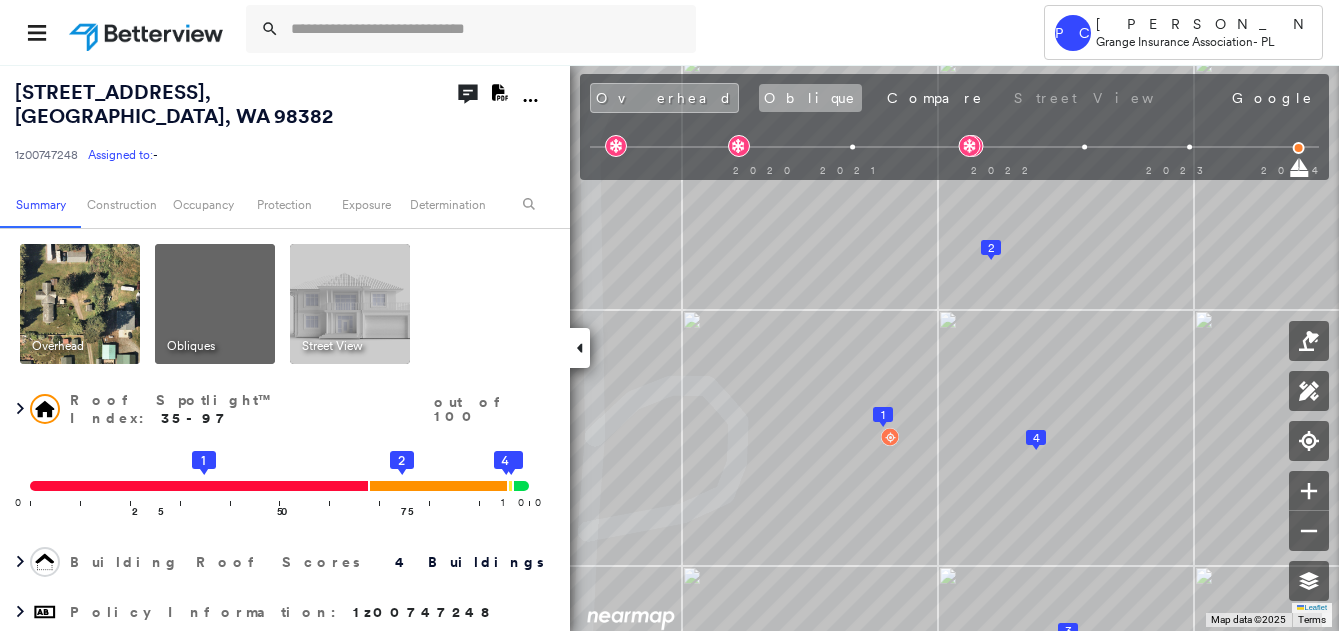click on "Oblique" at bounding box center (810, 98) 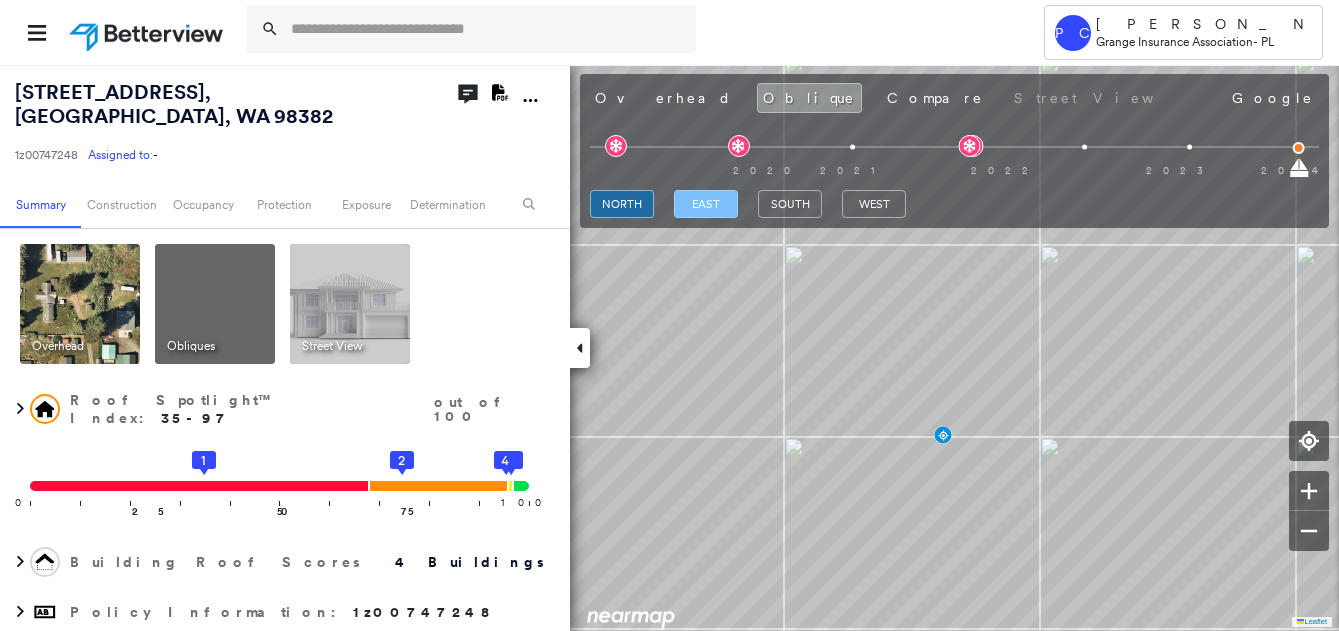 click on "east" at bounding box center (706, 204) 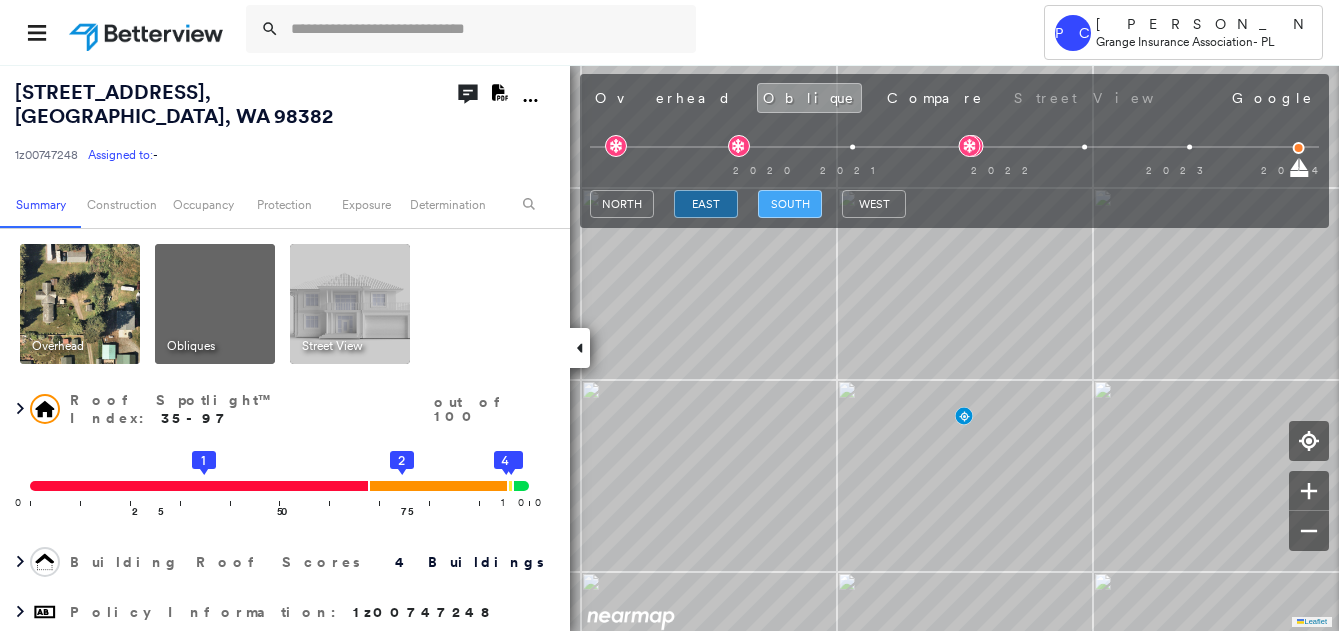 click on "south" at bounding box center [790, 204] 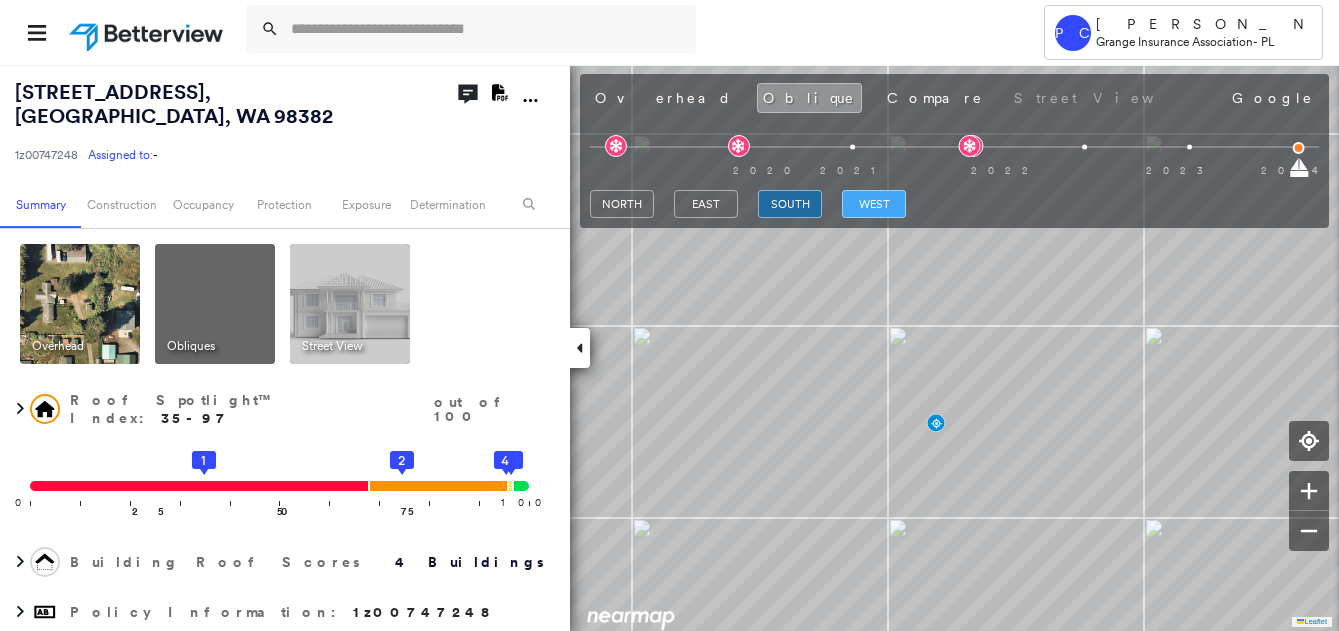 click on "west" at bounding box center [874, 204] 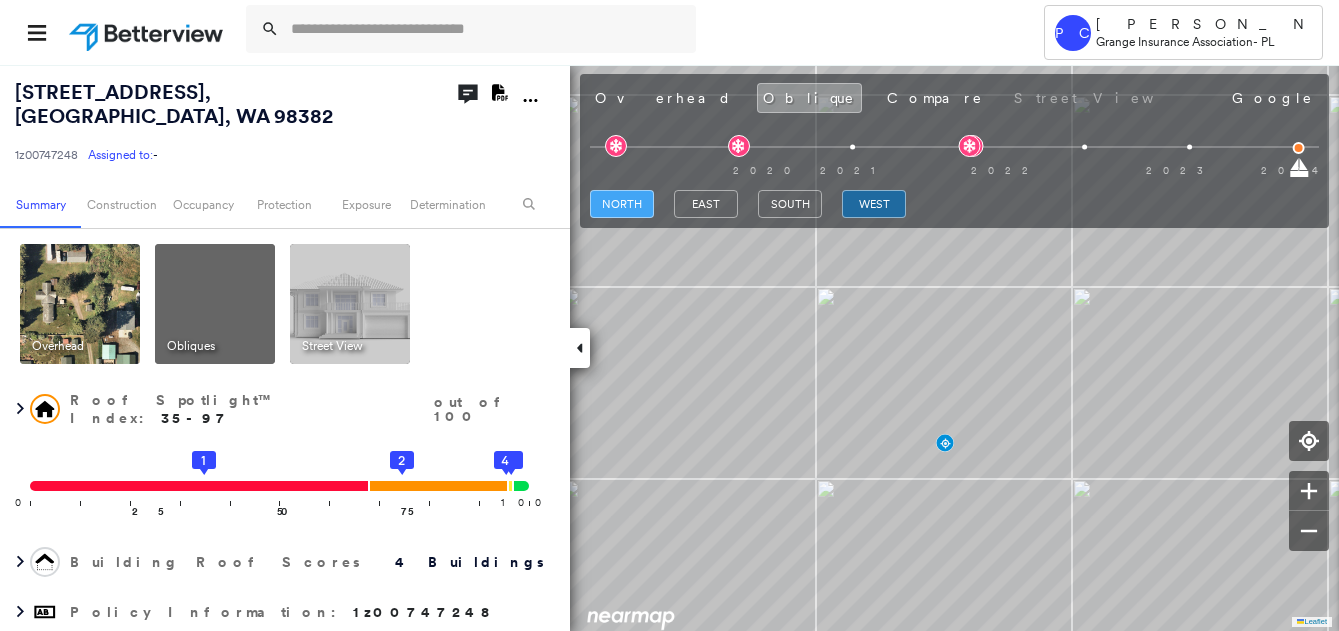 click on "north" at bounding box center (622, 204) 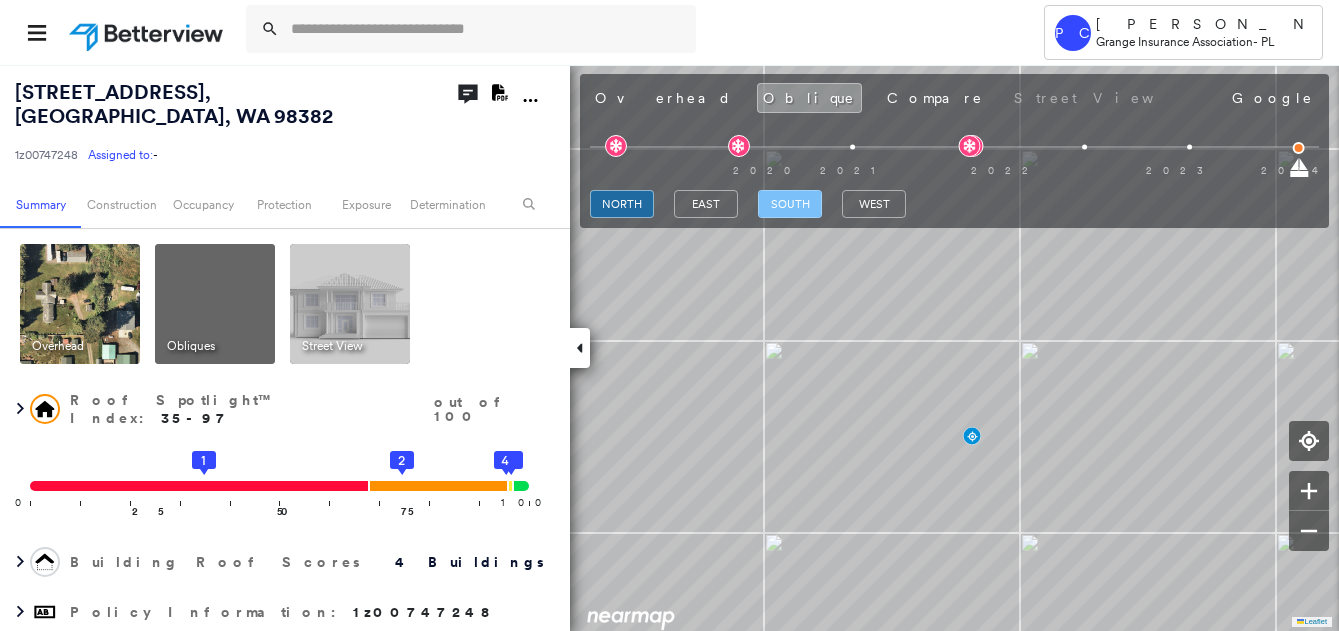 click on "south" at bounding box center (790, 204) 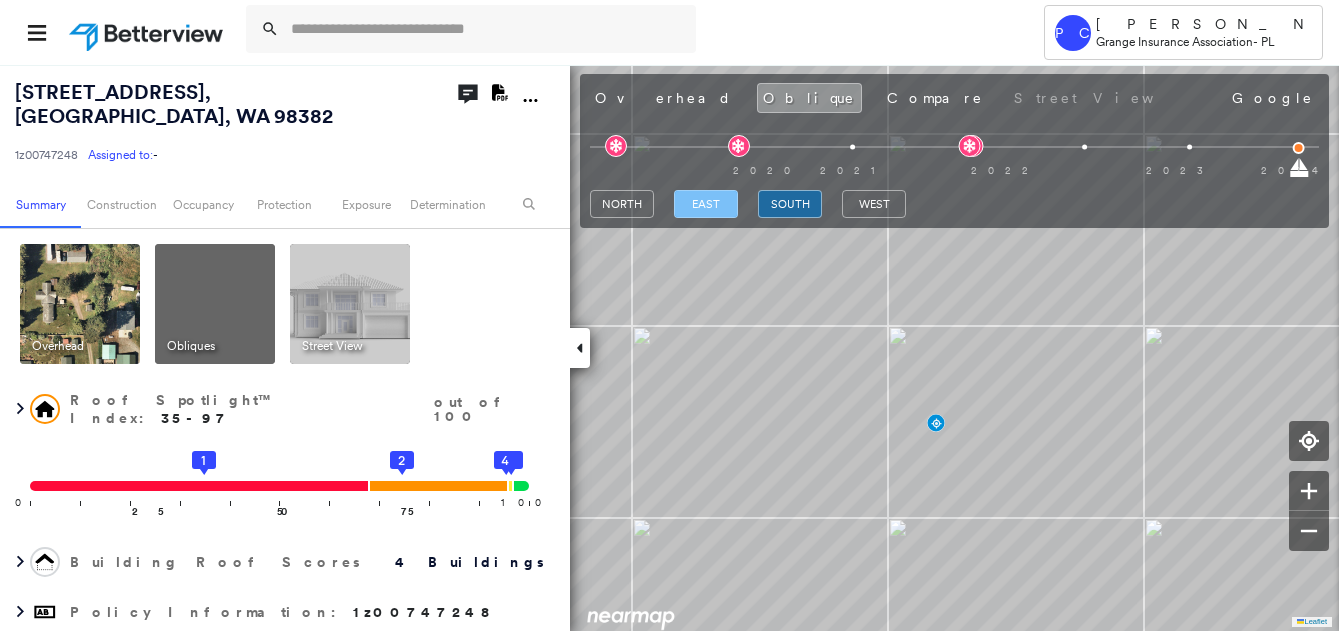 click on "east" at bounding box center (706, 204) 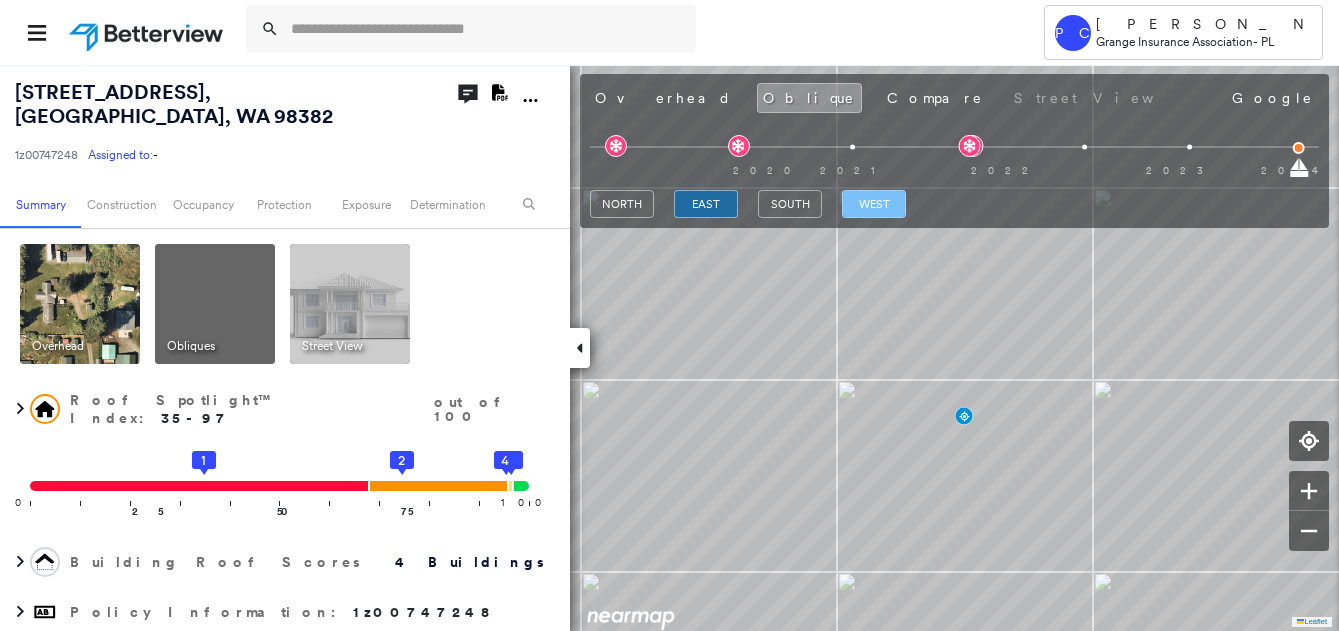click on "west" at bounding box center [874, 204] 